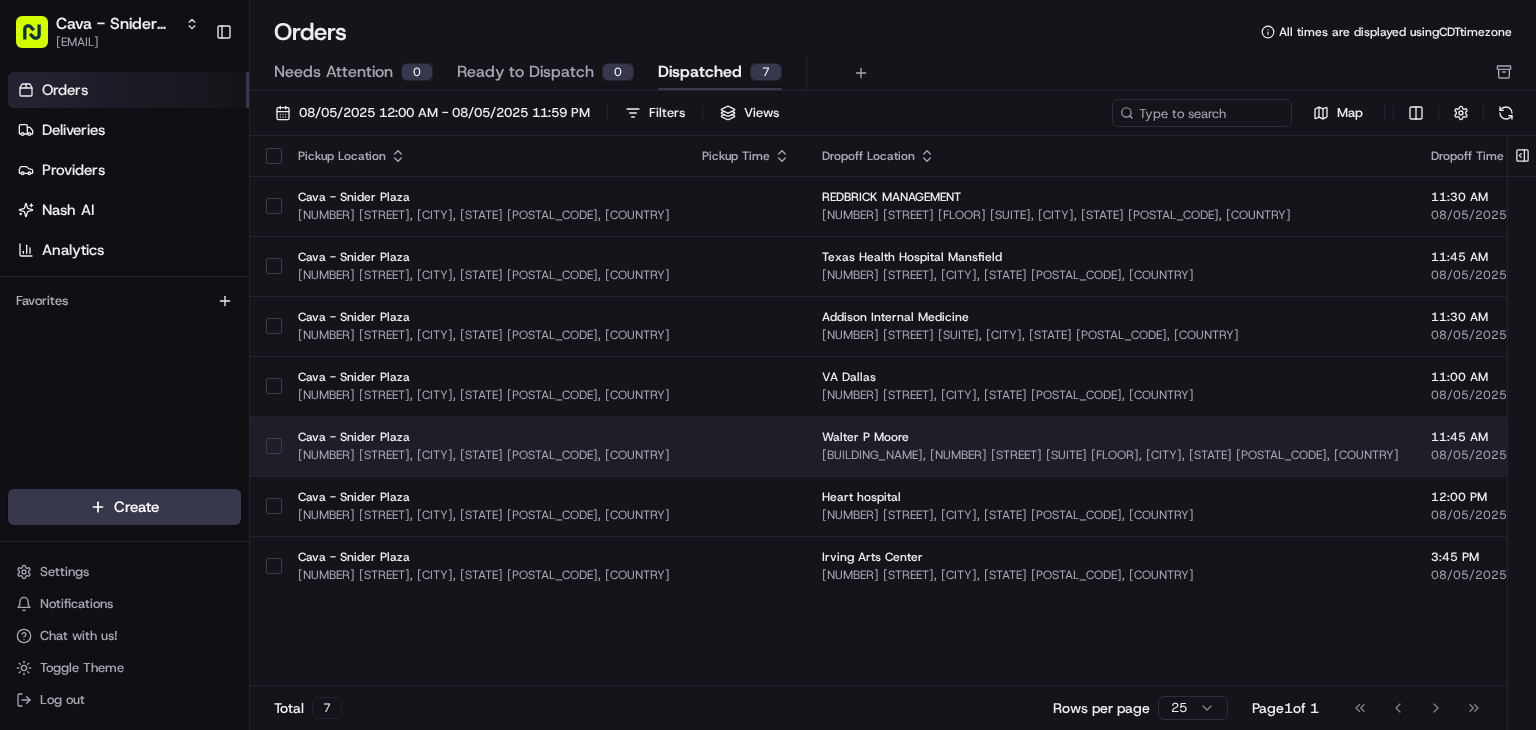 scroll, scrollTop: 0, scrollLeft: 0, axis: both 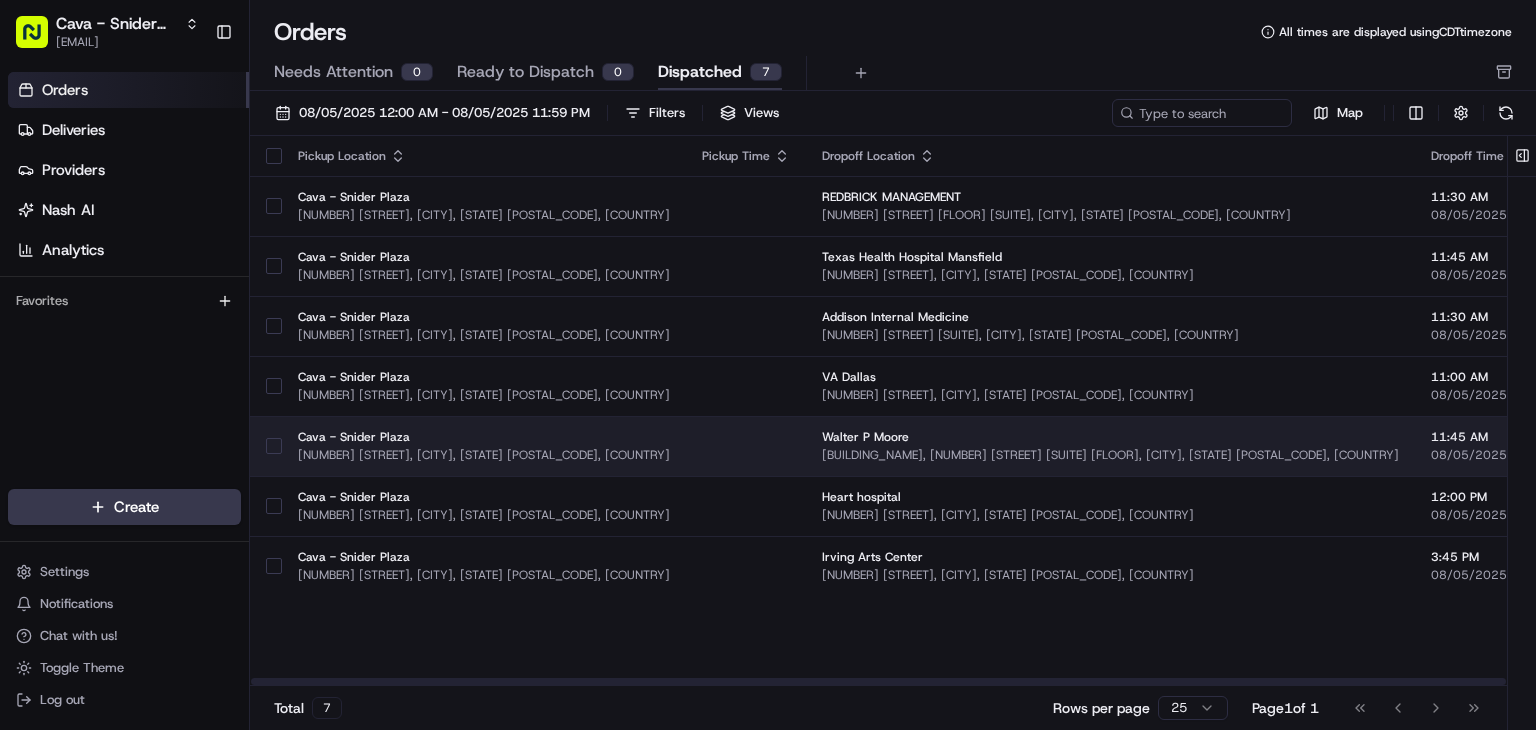 click at bounding box center (746, 446) 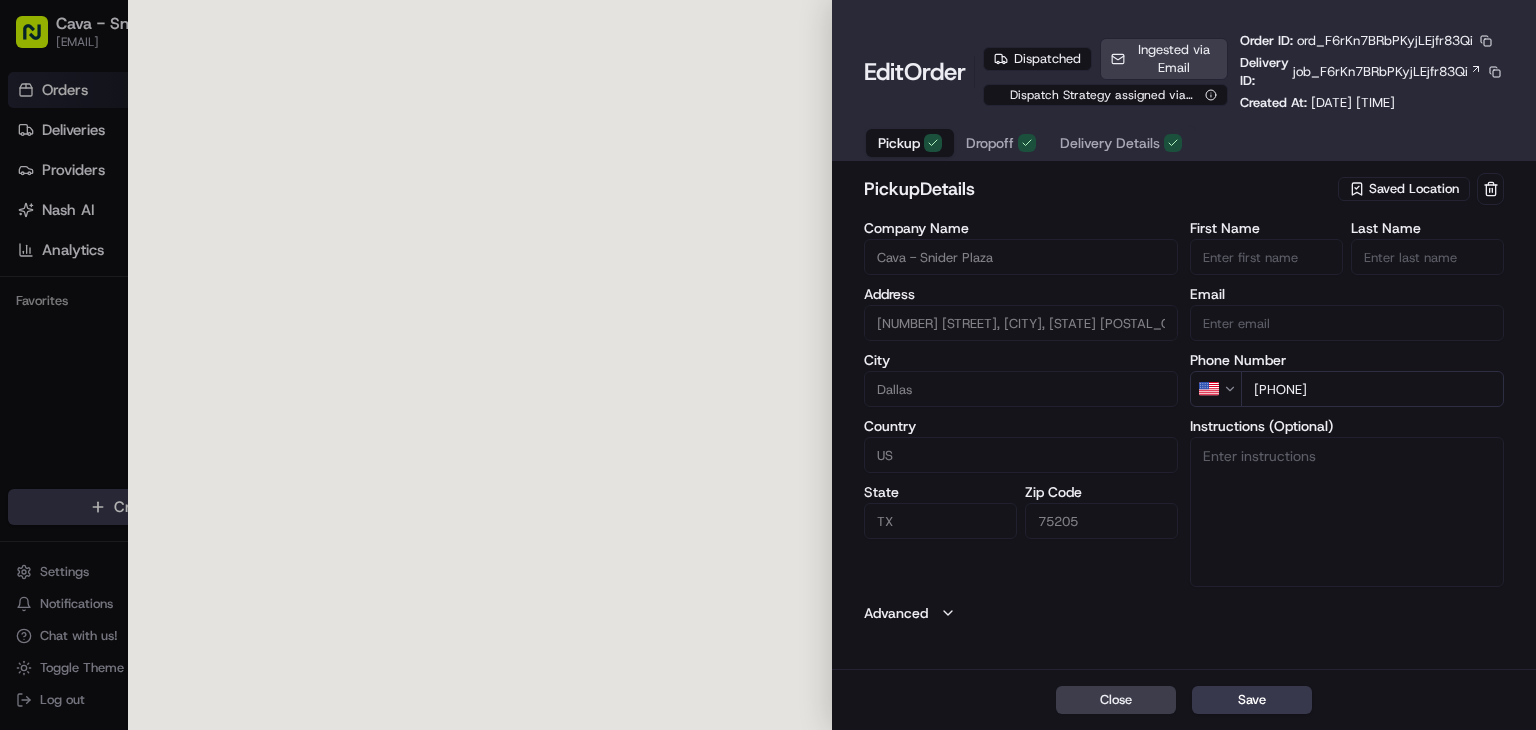 type on "[NUMBER] [STREET], [CITY], [STATE] [POSTAL_CODE], [COUNTRY]" 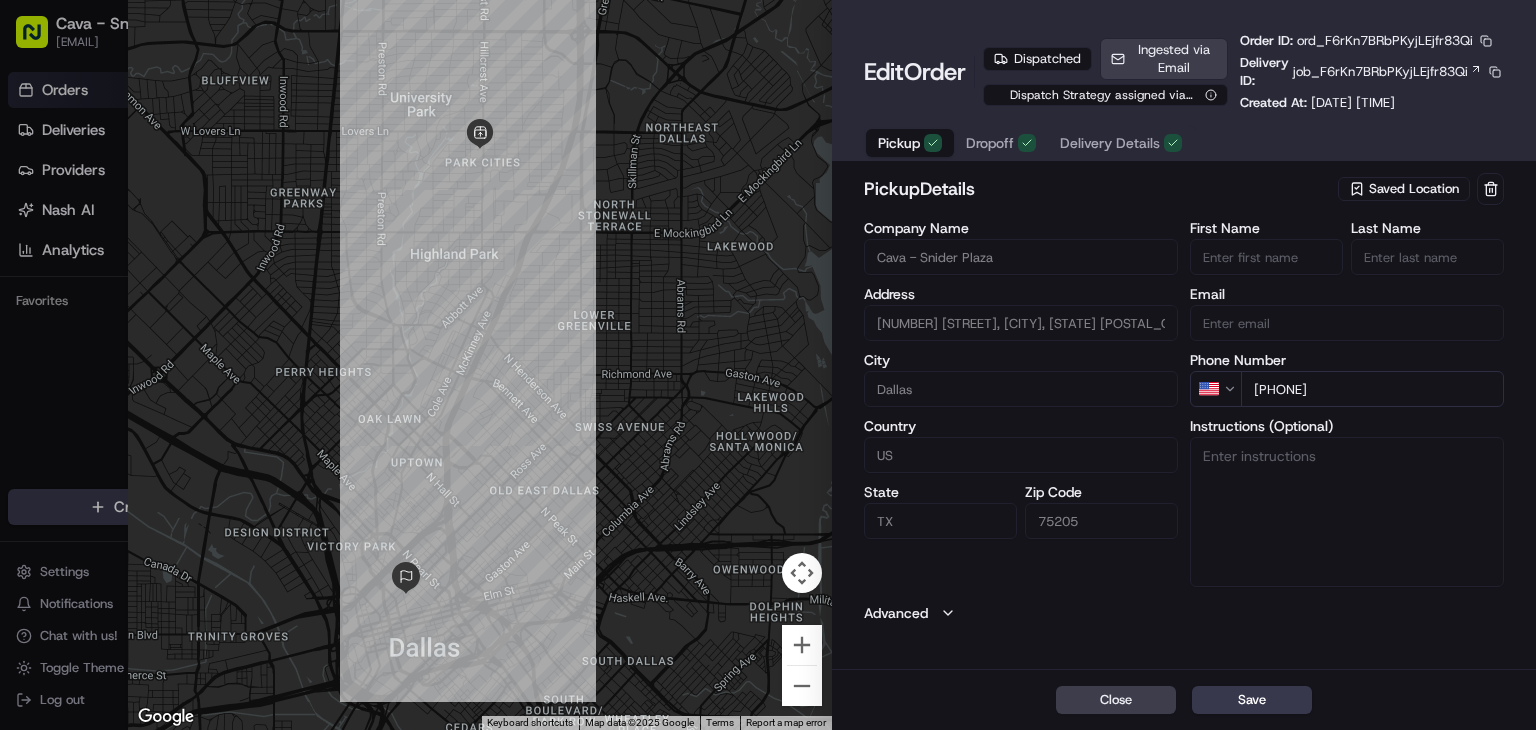 click on "Delivery Details" at bounding box center (1110, 143) 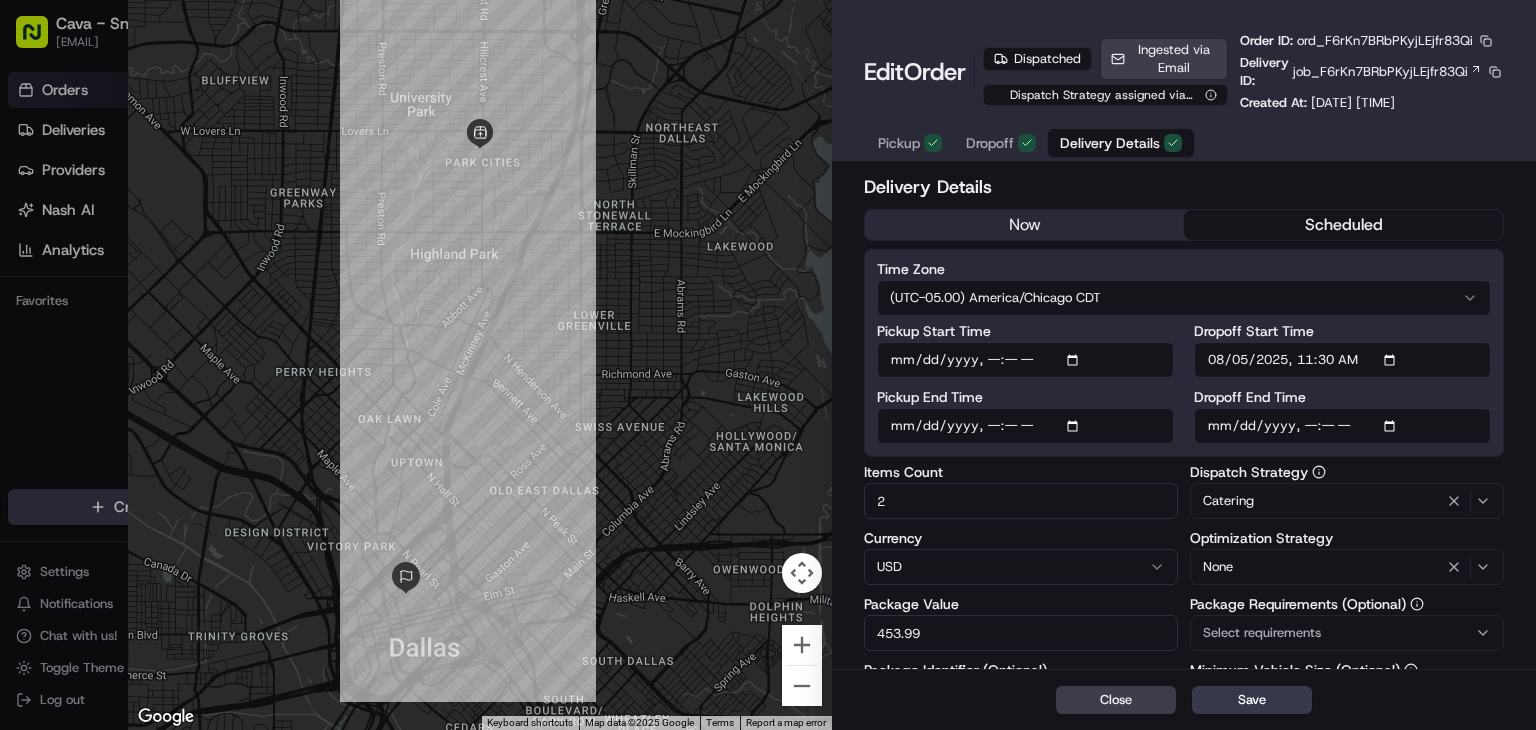 click 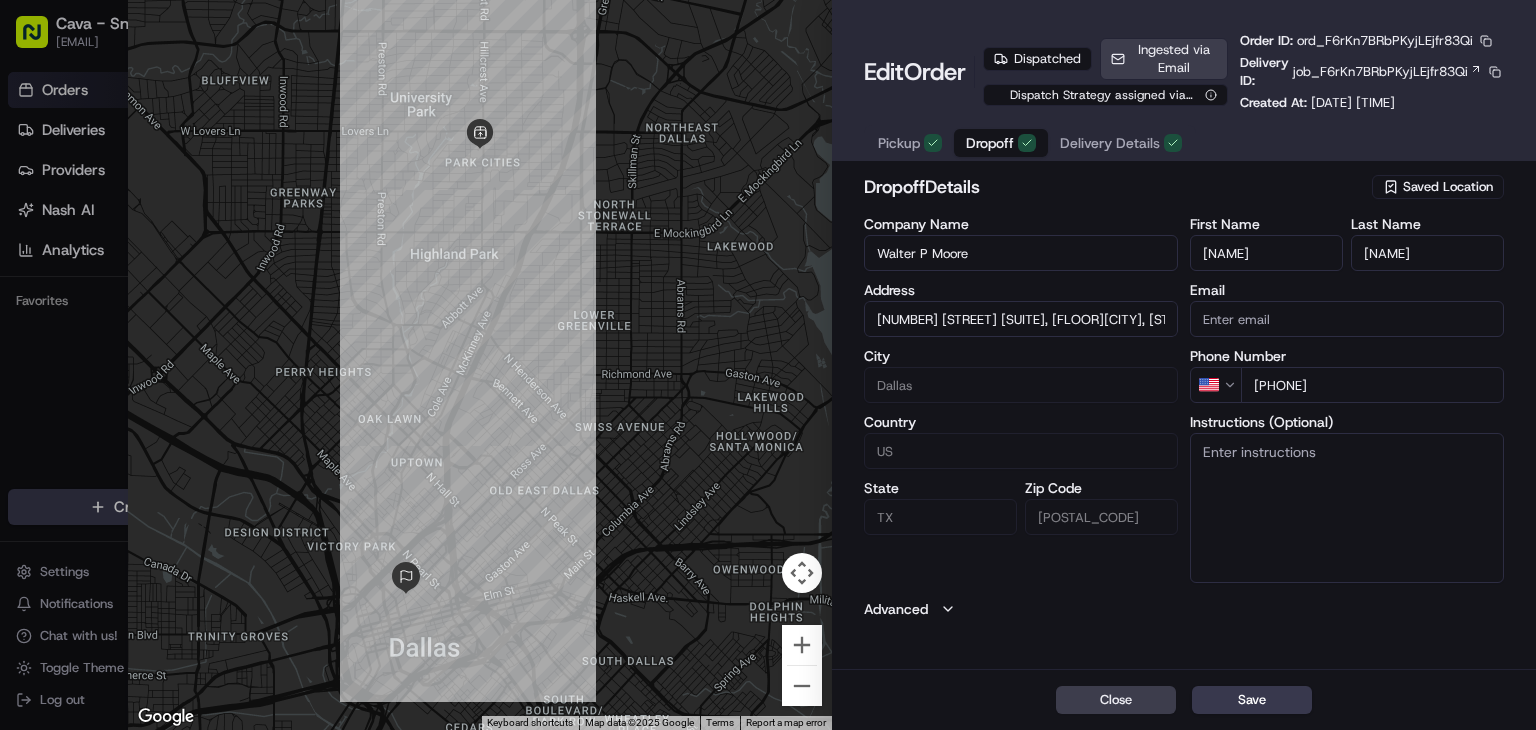 type on "500 N Akard St Suite 2300, 23rd floorDallas, TX 75201" 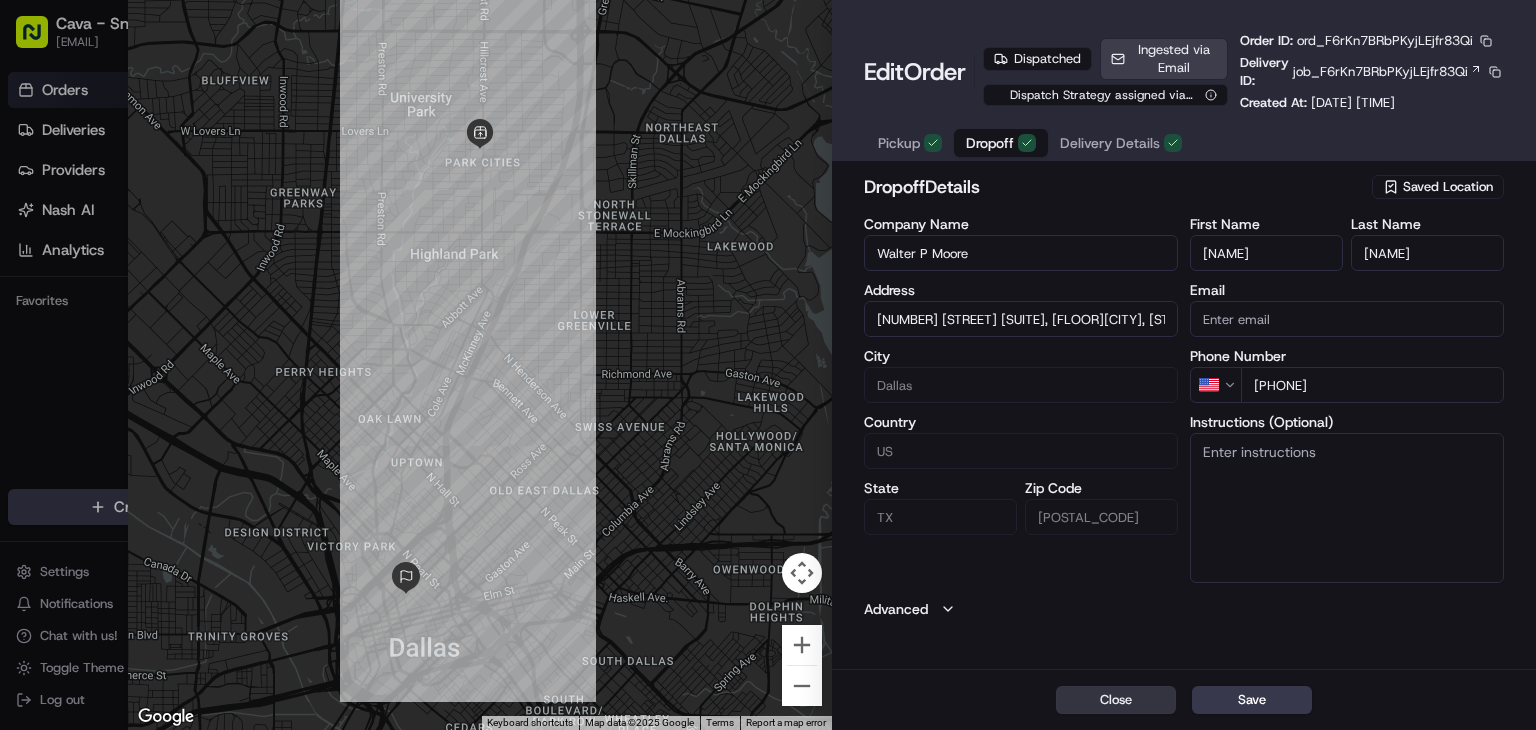 click on "Close" at bounding box center (1116, 700) 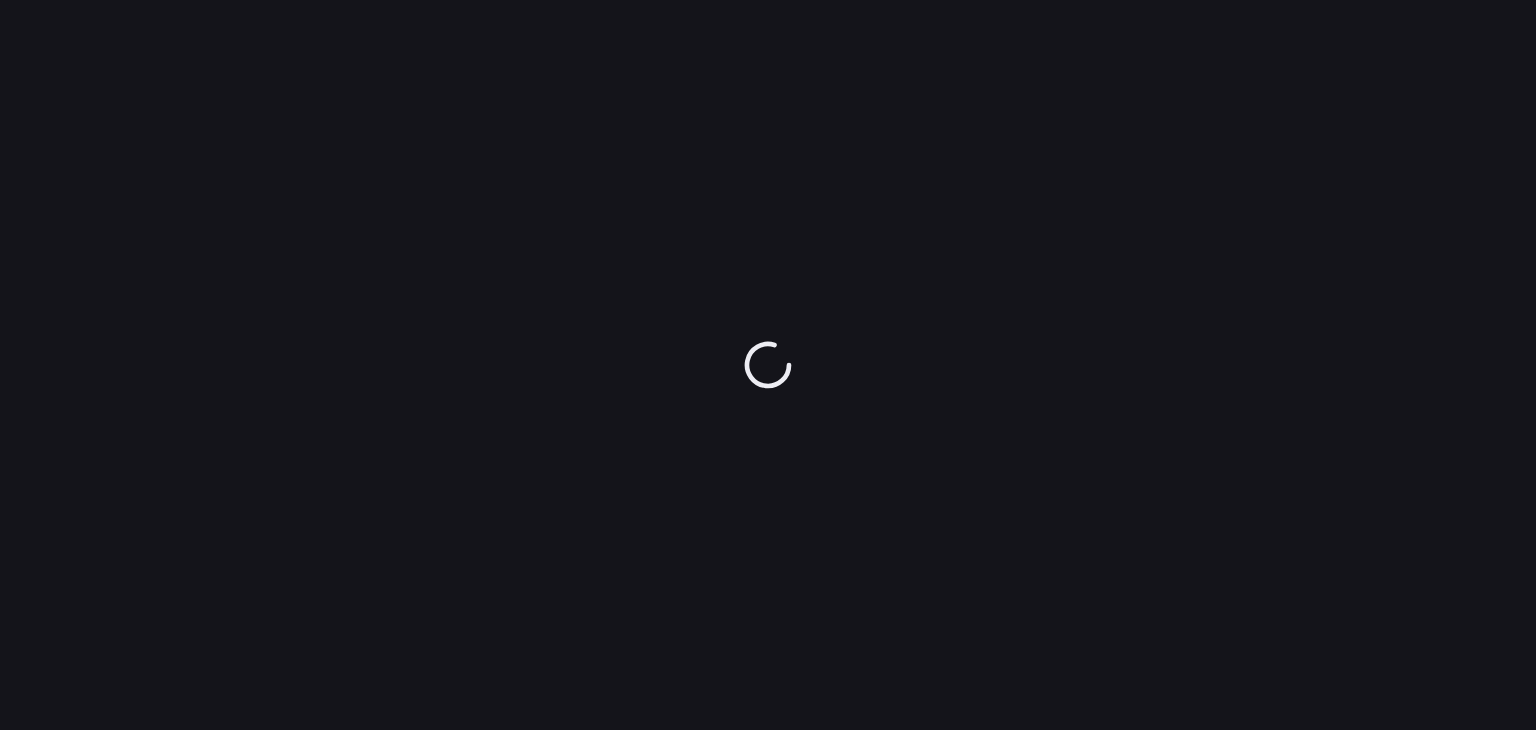 scroll, scrollTop: 0, scrollLeft: 0, axis: both 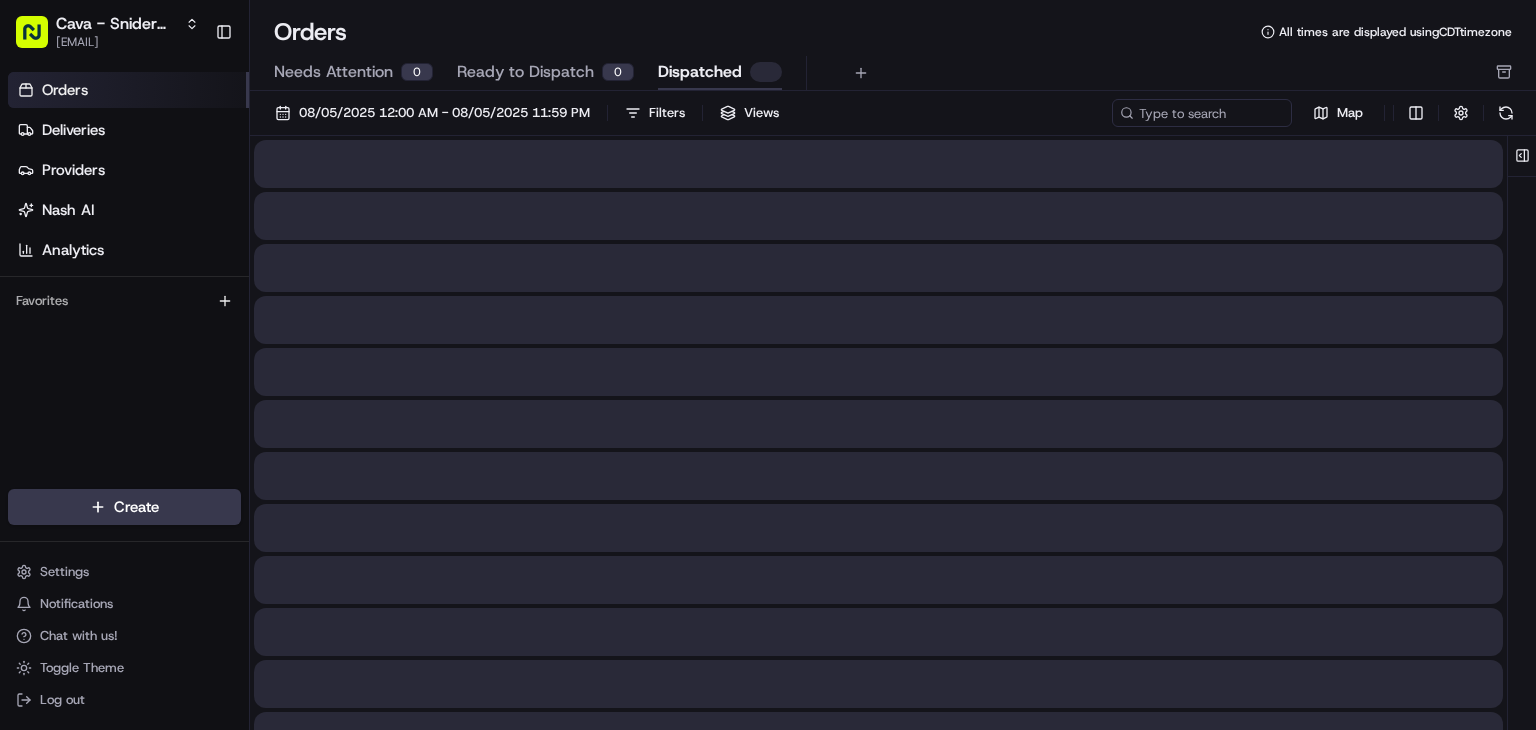click on "Deliveries" at bounding box center (73, 130) 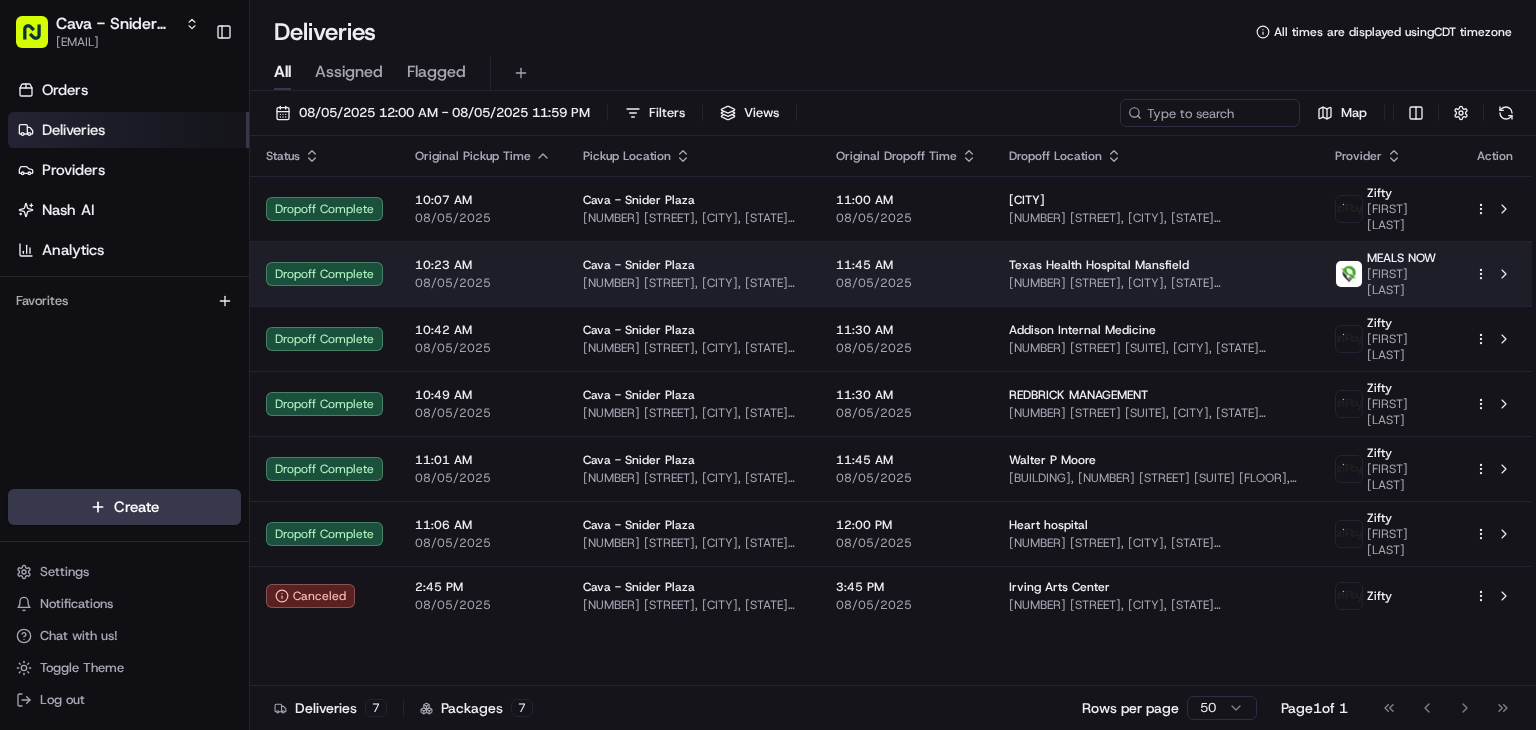 scroll, scrollTop: 0, scrollLeft: 0, axis: both 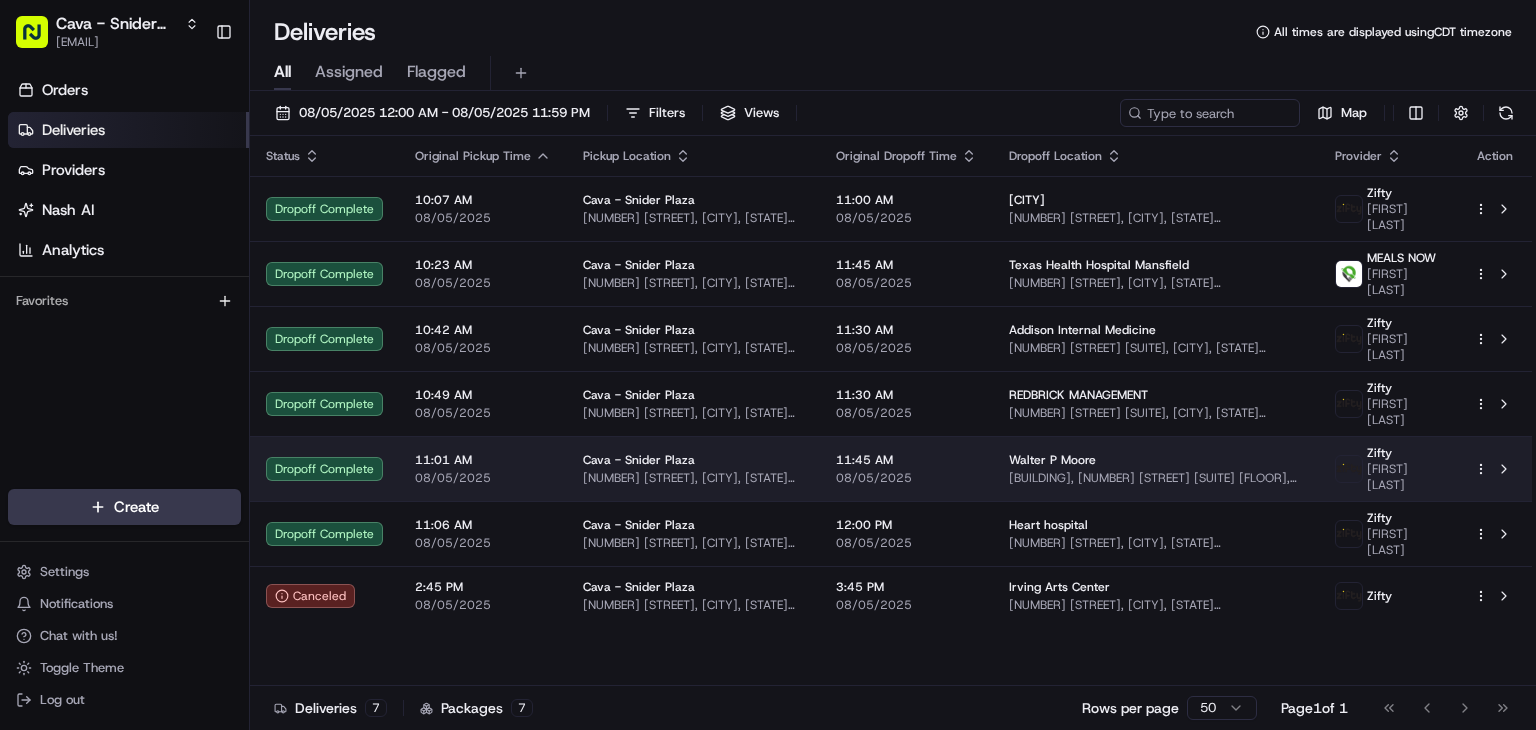 click on "Walter P Moore" at bounding box center (1052, 460) 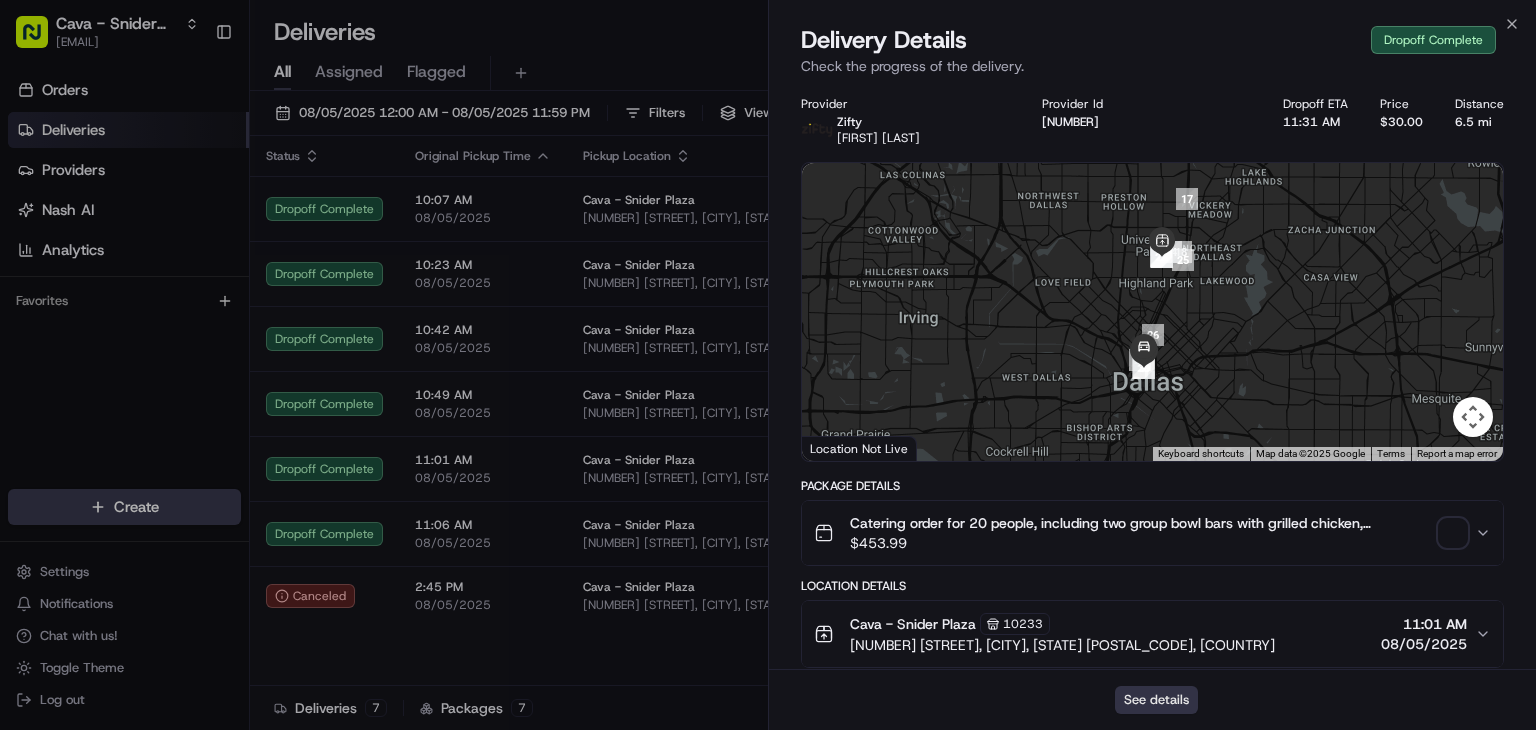 click on "See details" at bounding box center [1156, 700] 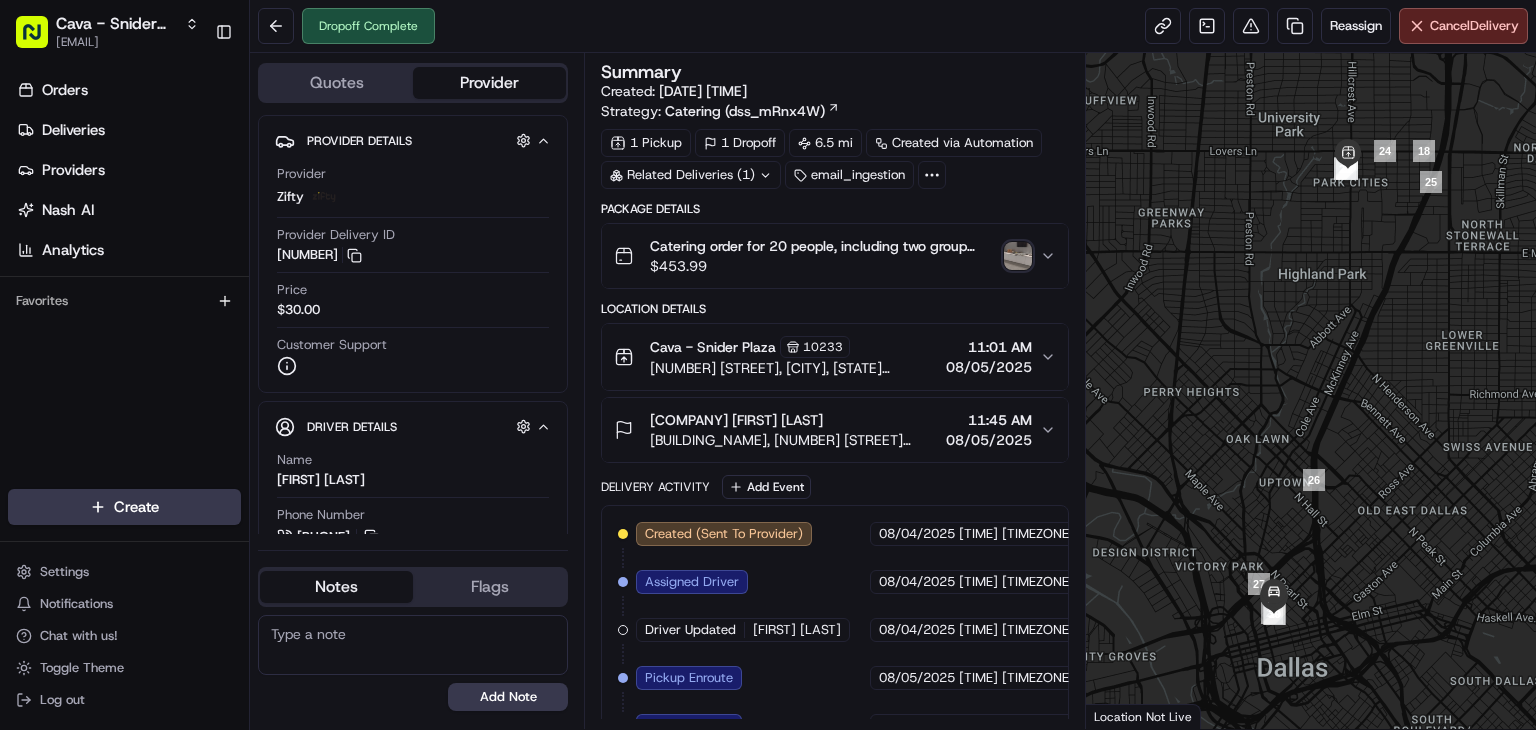scroll, scrollTop: 0, scrollLeft: 0, axis: both 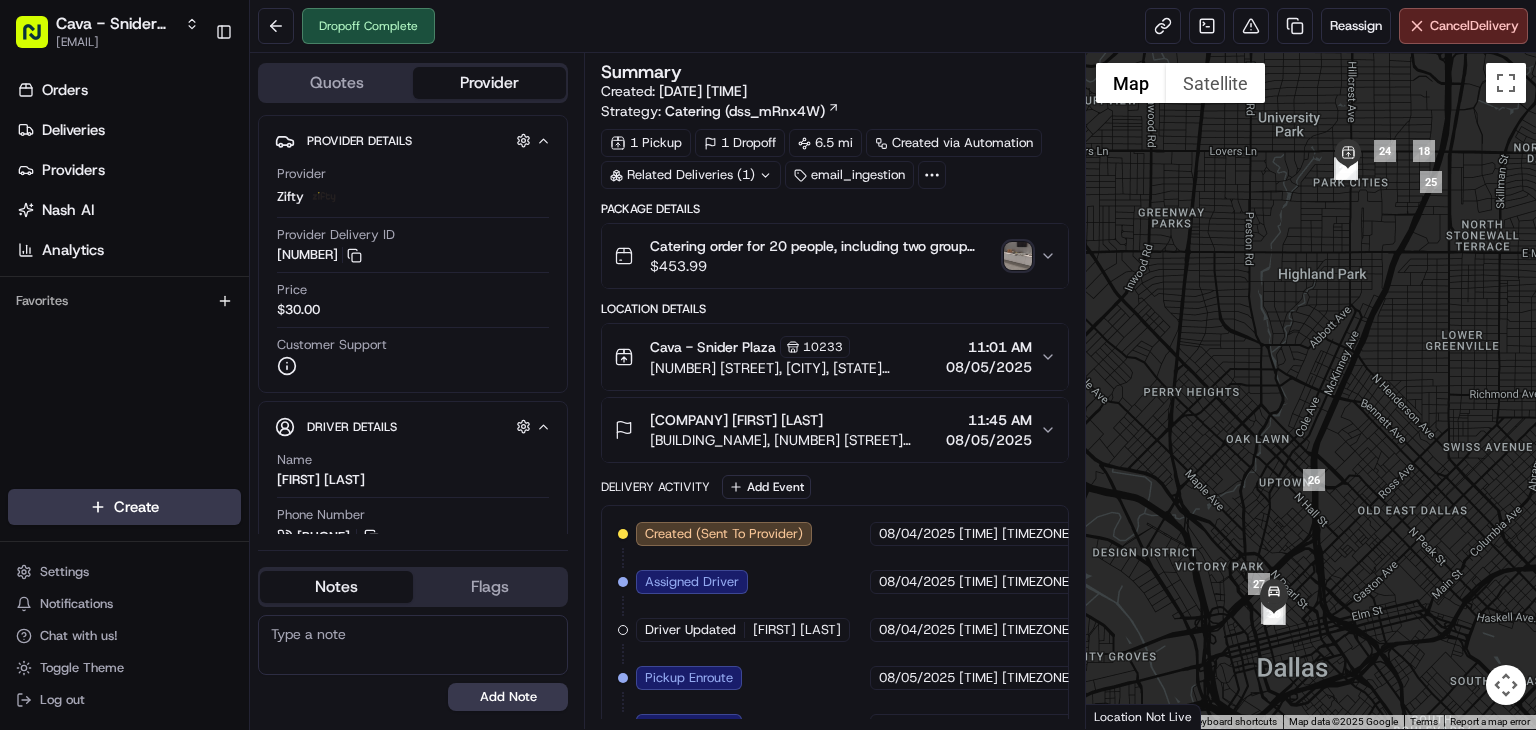 click at bounding box center (1018, 256) 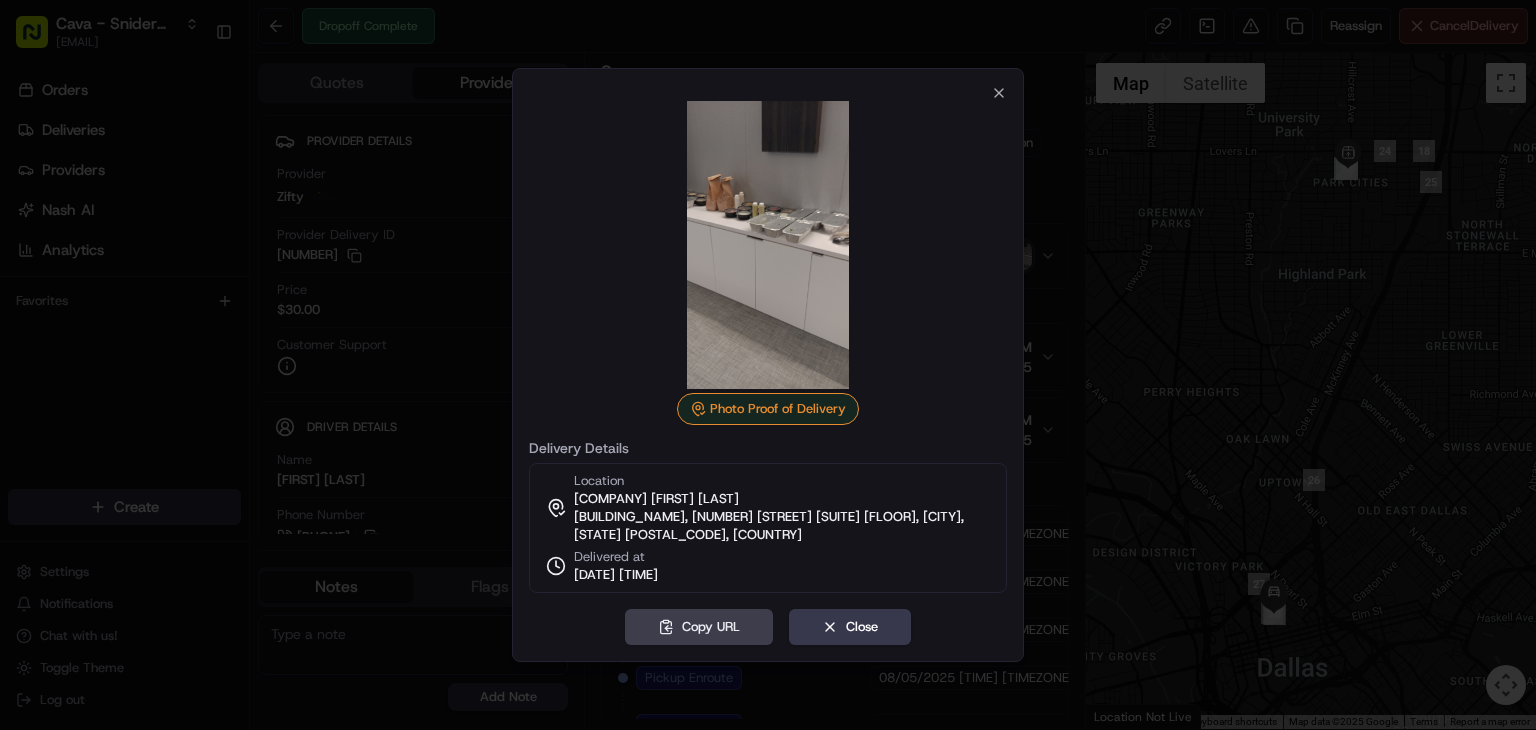 click at bounding box center [768, 245] 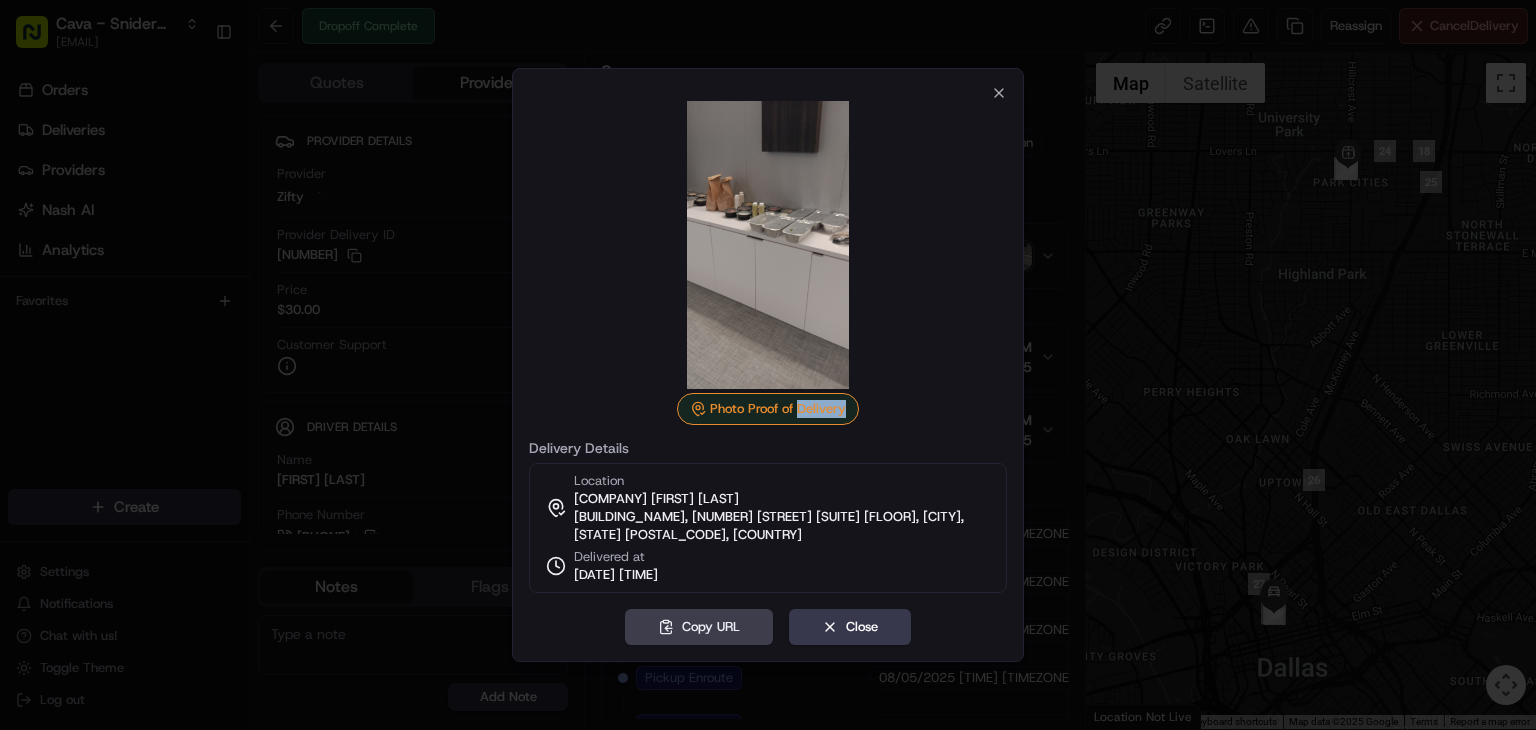 click on "Photo Proof of Delivery" at bounding box center [768, 409] 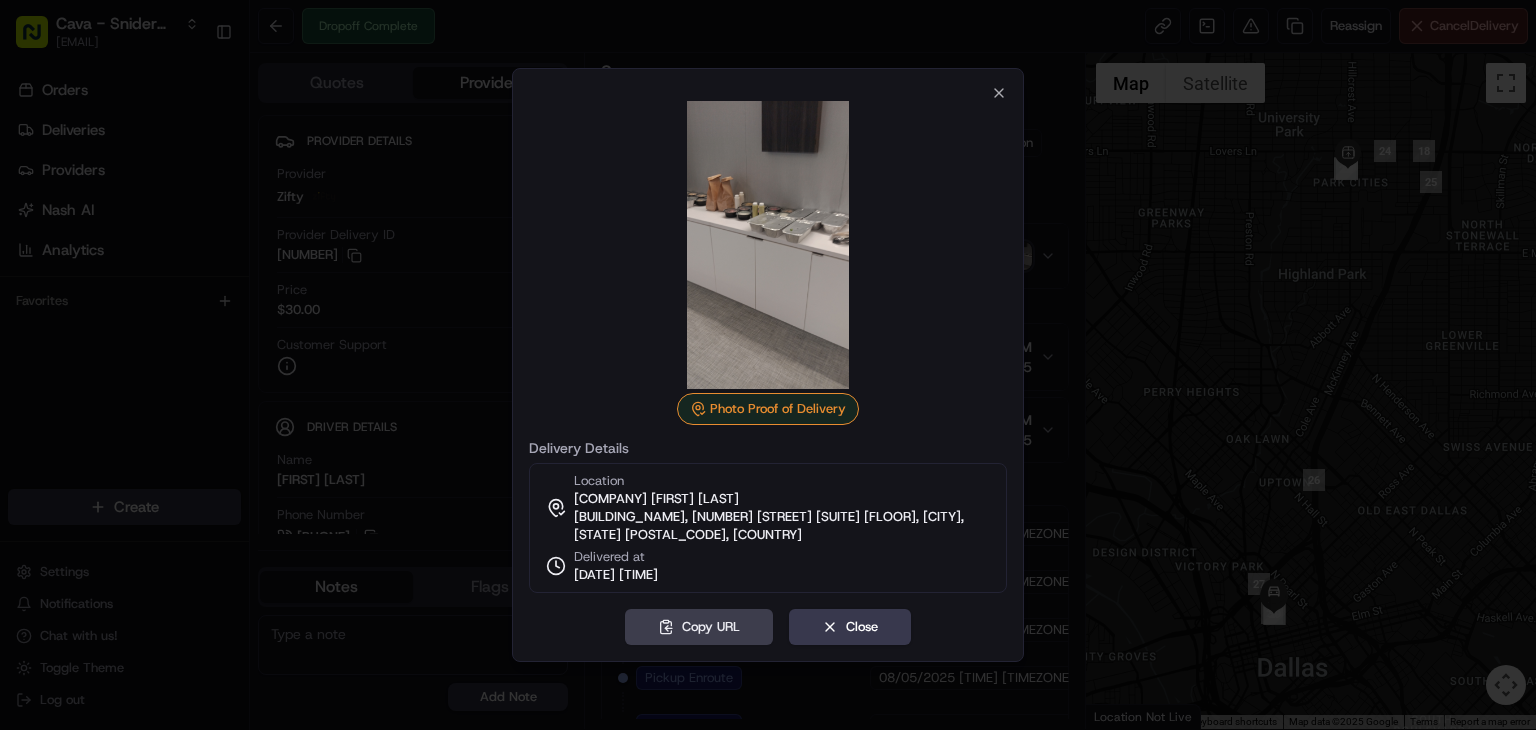 click on "Photo Proof of Delivery" at bounding box center (768, 409) 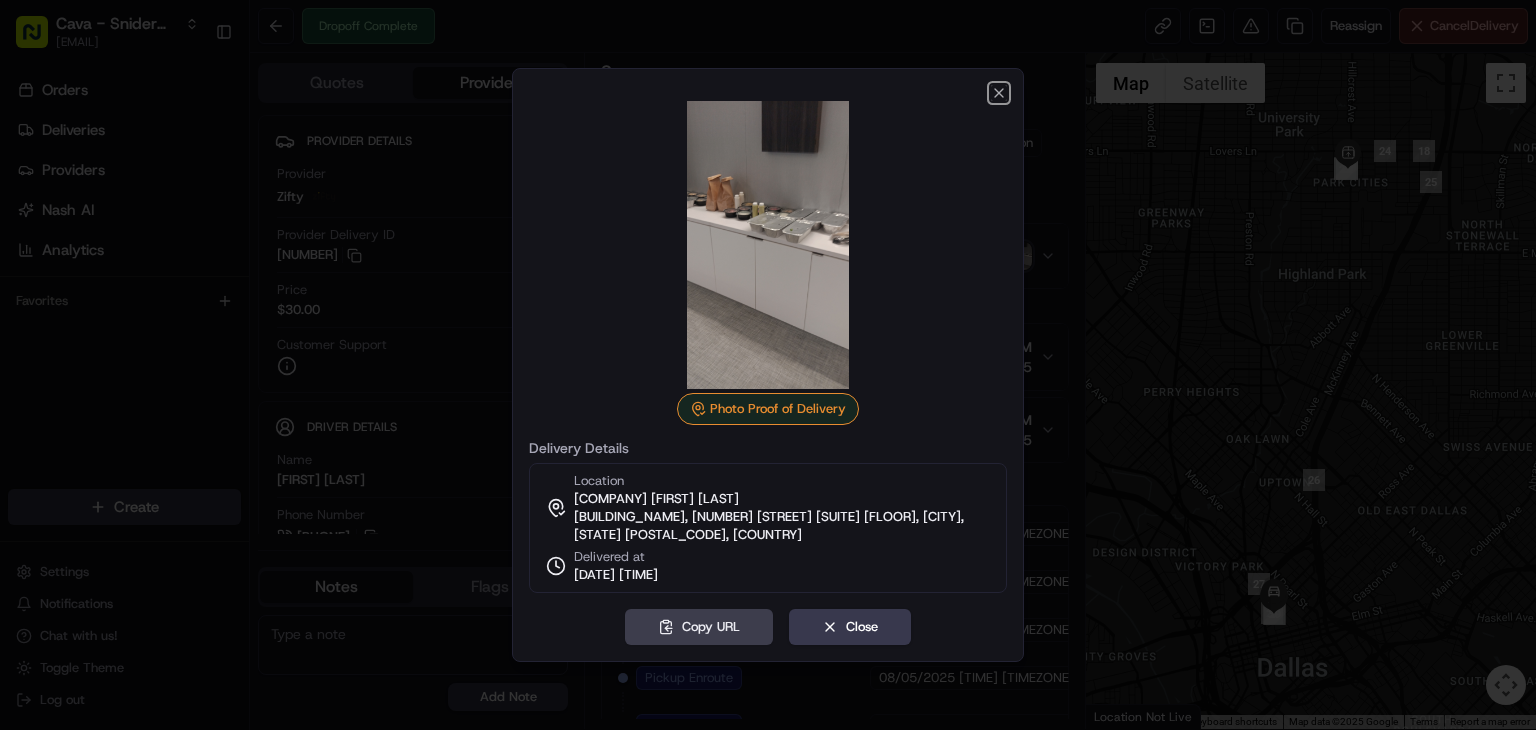 click on "Photo Proof of Delivery Delivery Details Location Walter P Moore Brandi Bailey Ross Tower, 500 N Akard St suite 2300 23rd floor, Dallas, TX 75201, USA Delivered at 08/05/2025 11:31 AM Copy URL Close Close" at bounding box center [768, 365] 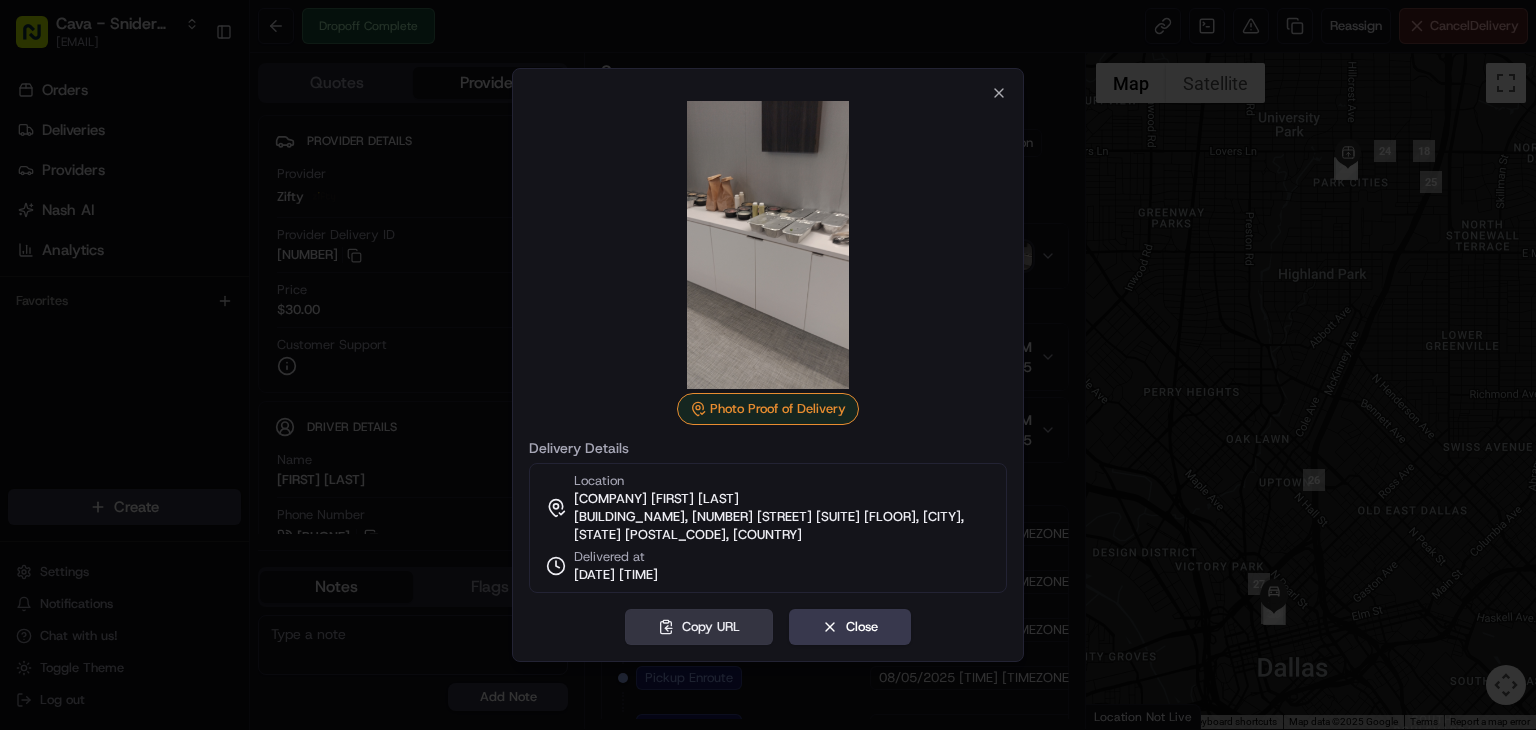 click on "Copy URL" at bounding box center [699, 627] 